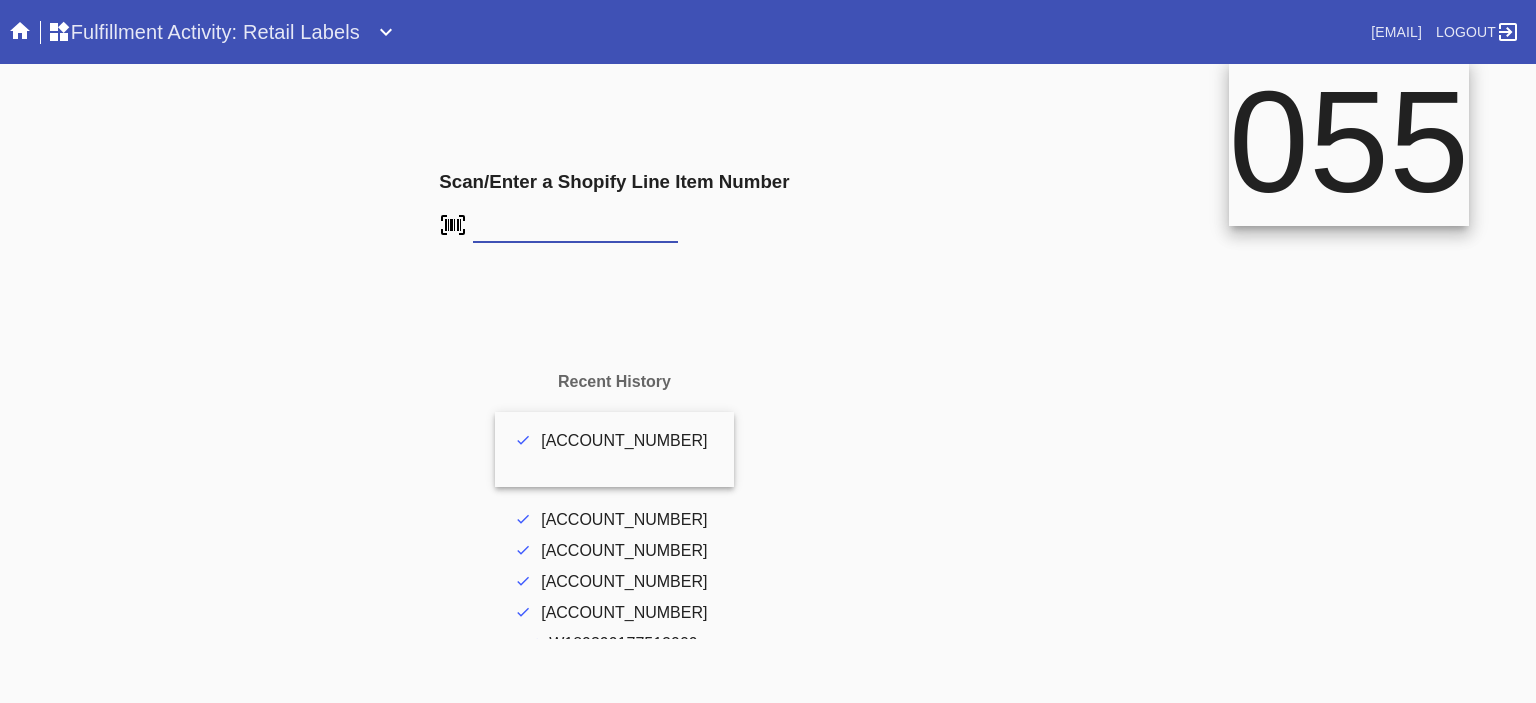 scroll, scrollTop: 0, scrollLeft: 0, axis: both 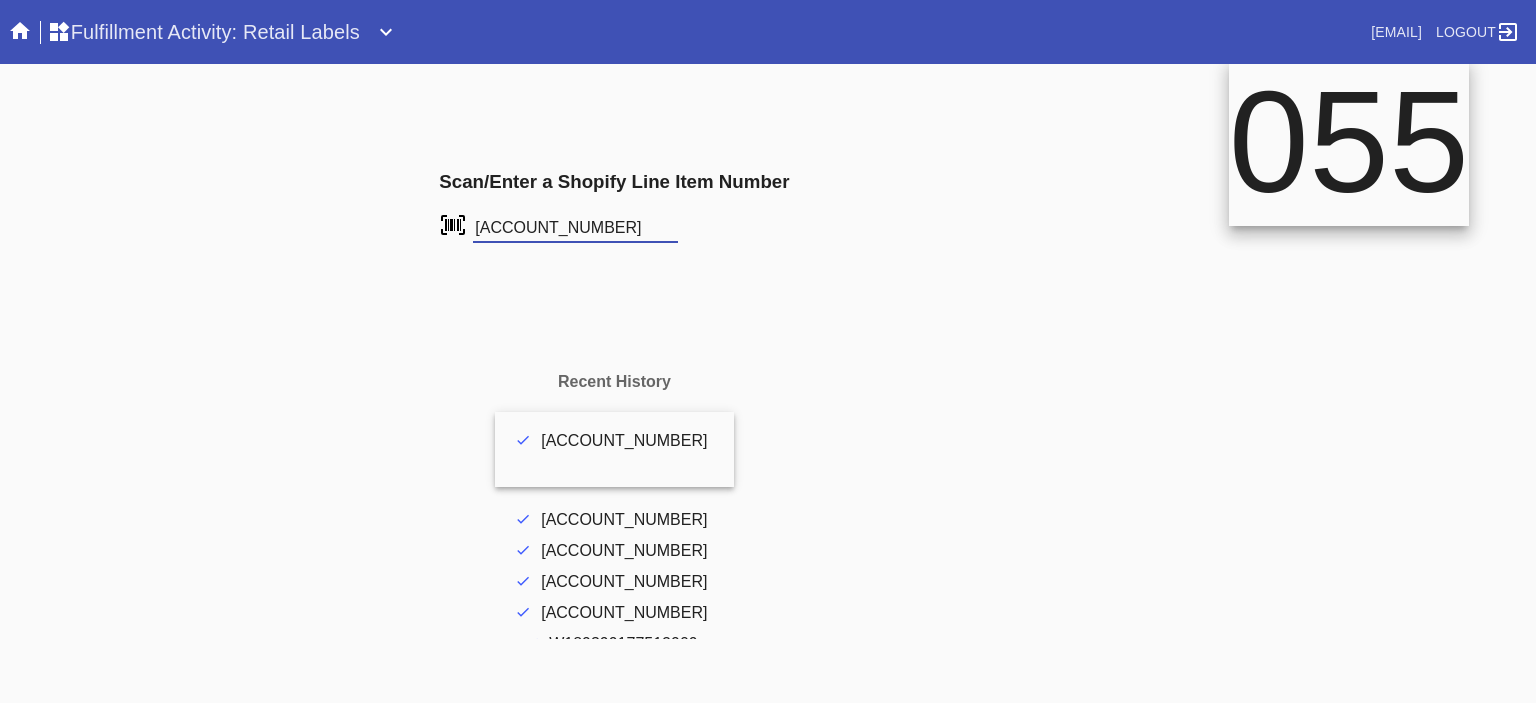 type on "FS-720953554" 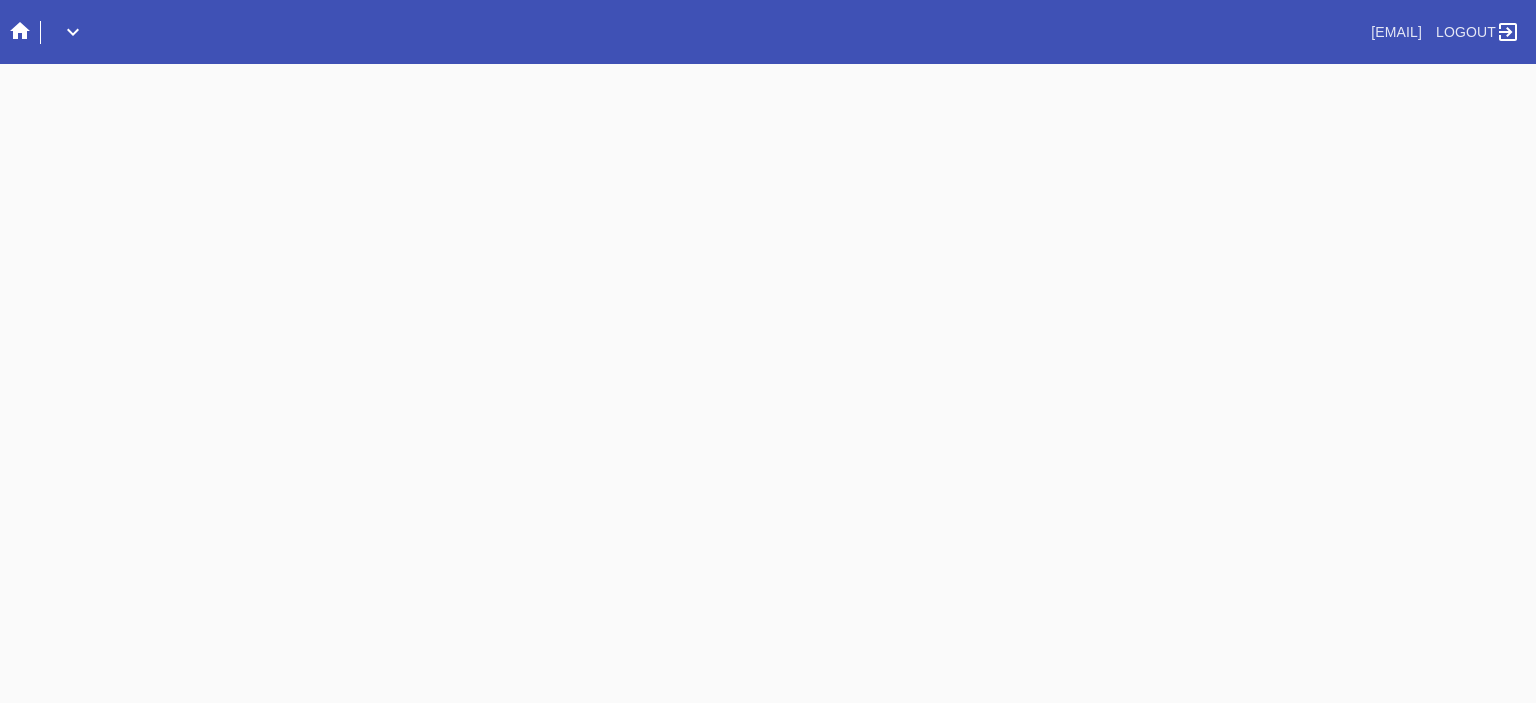 scroll, scrollTop: 0, scrollLeft: 0, axis: both 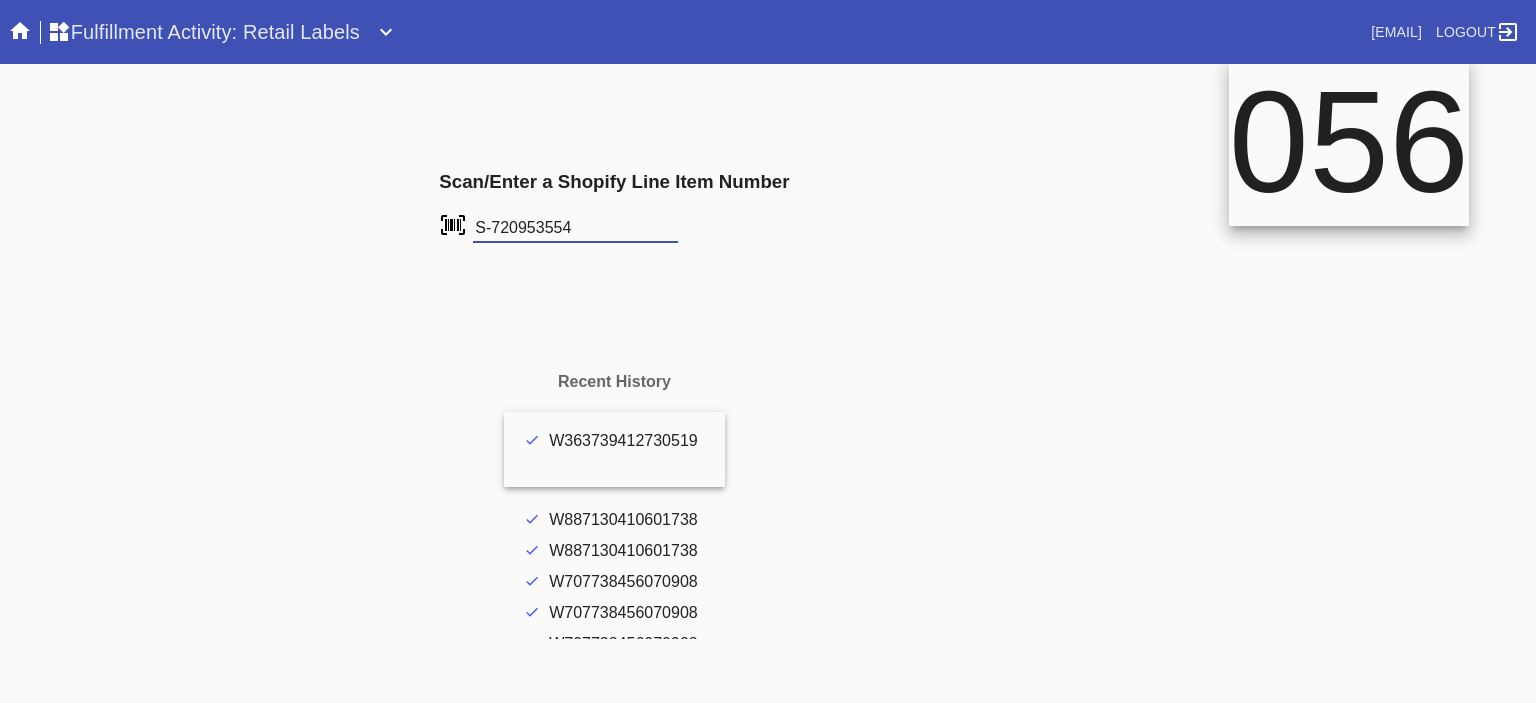 type on "S-720953554" 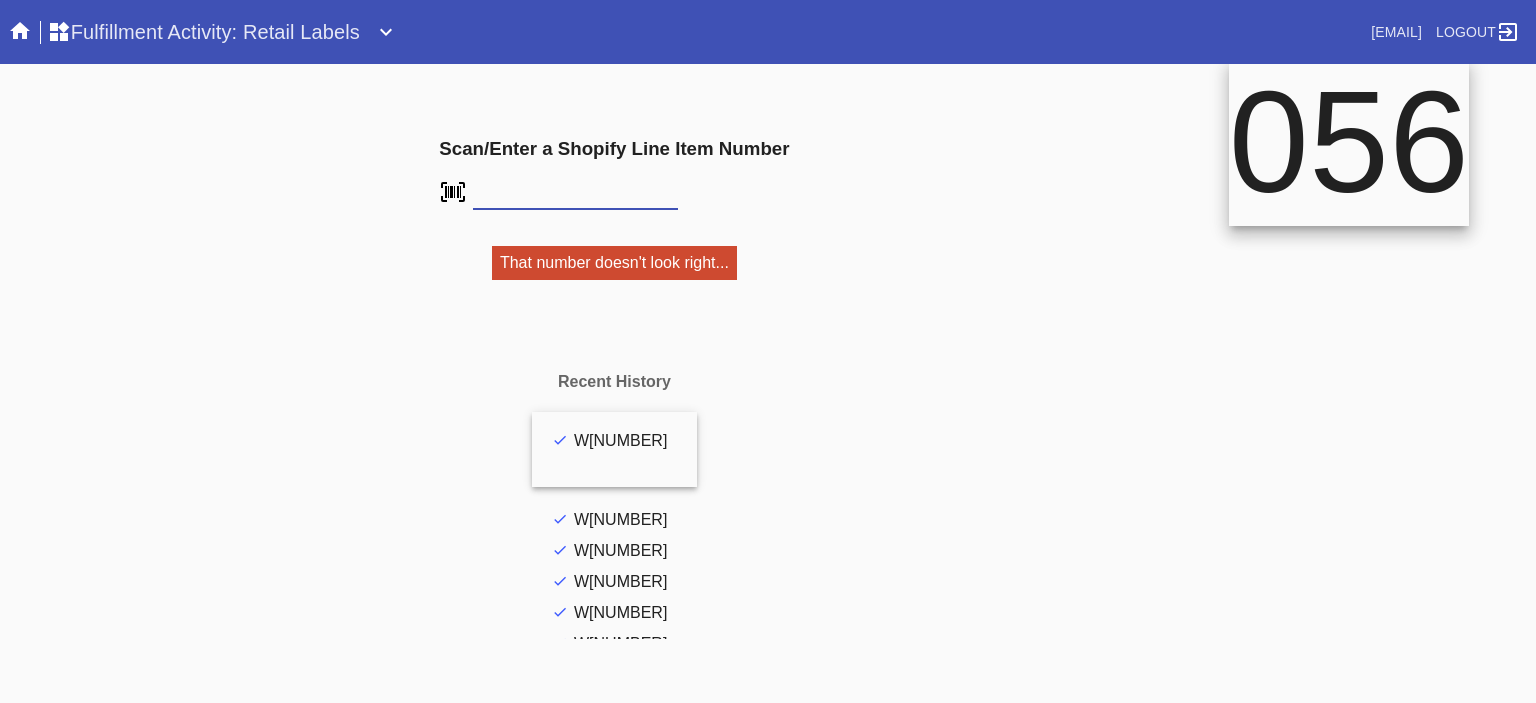 scroll, scrollTop: 0, scrollLeft: 0, axis: both 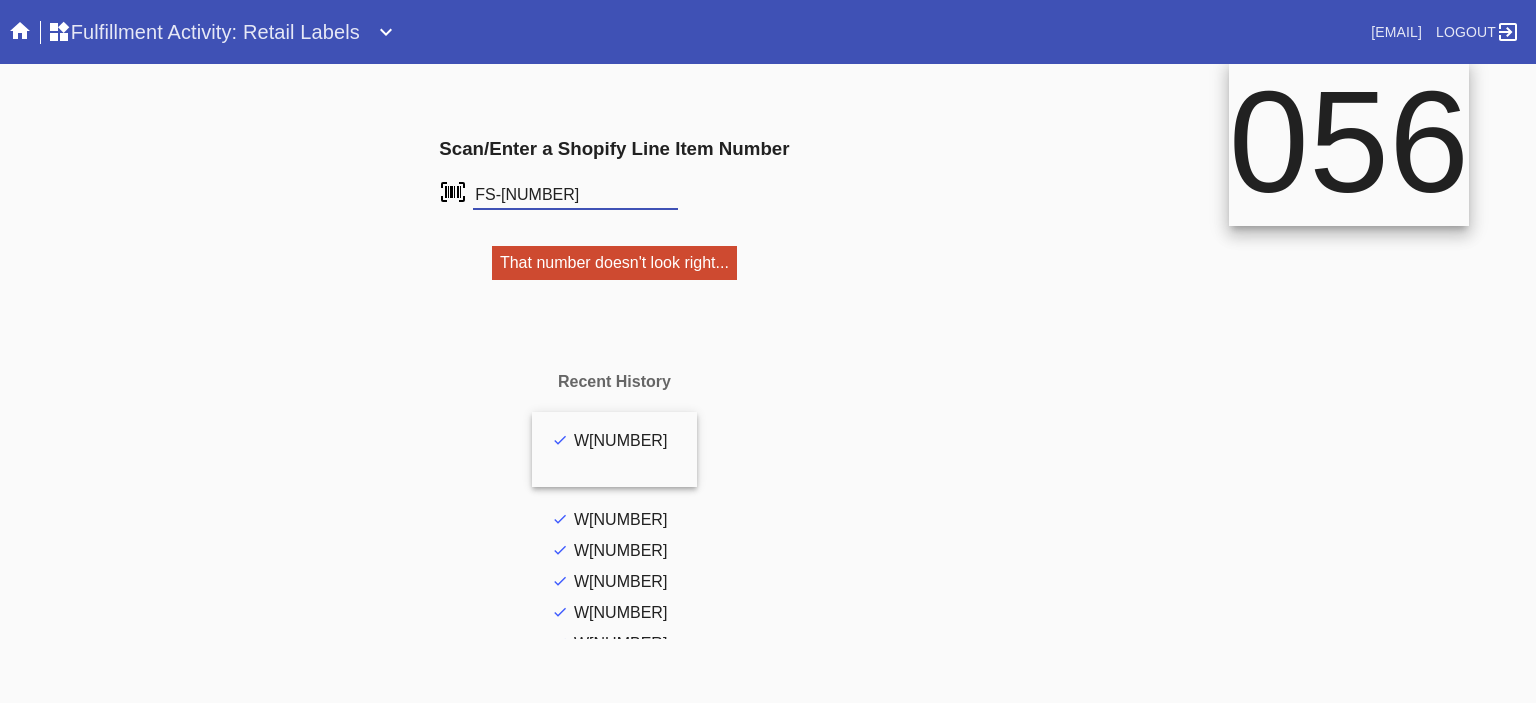 type on "FS-720953554" 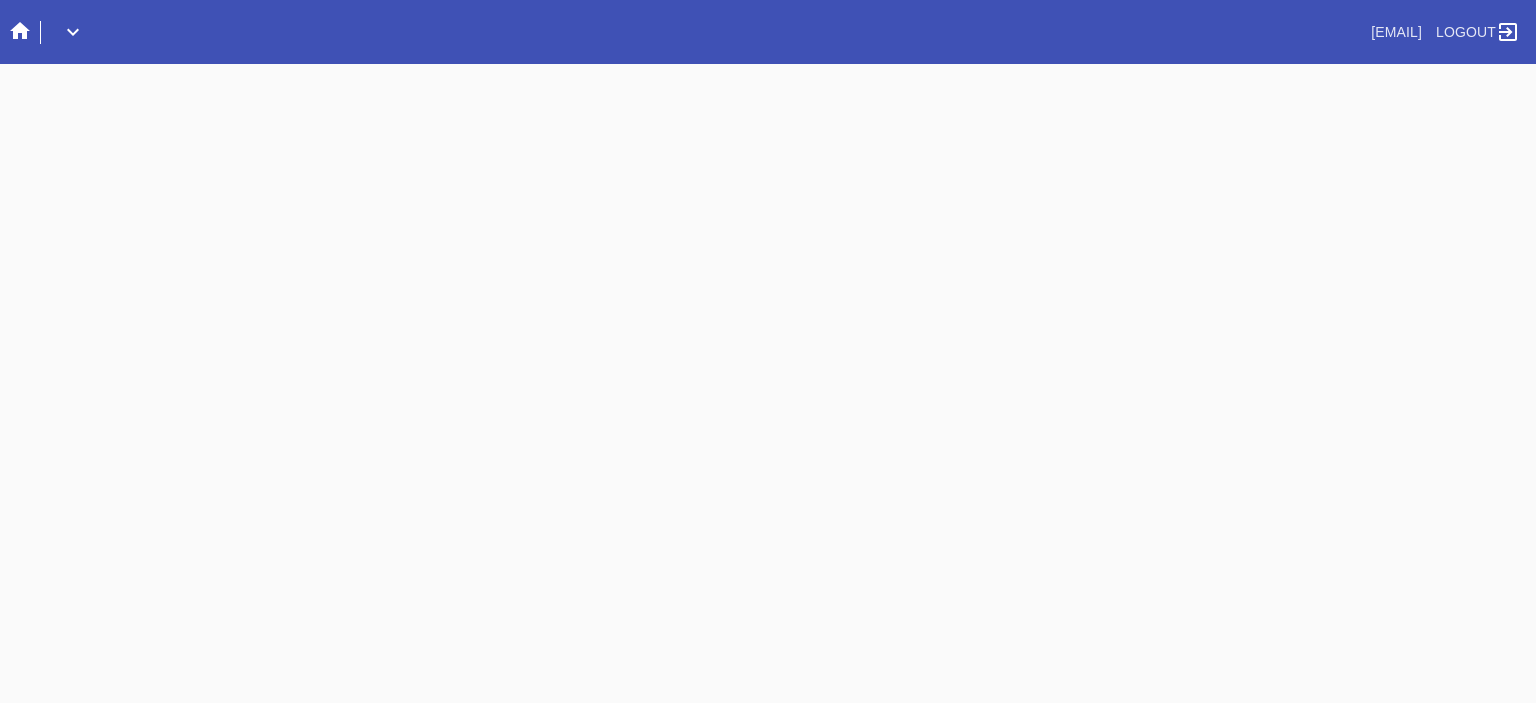 scroll, scrollTop: 0, scrollLeft: 0, axis: both 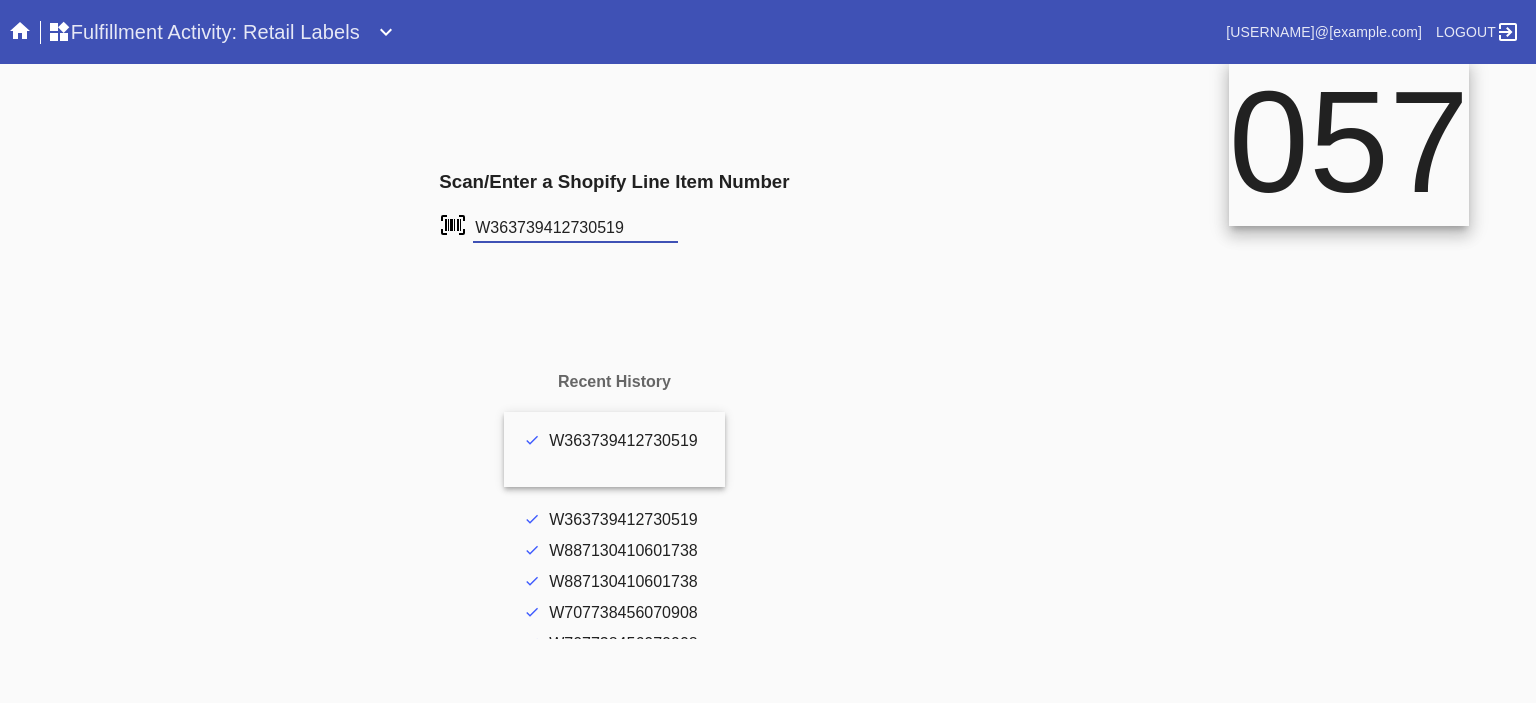 type on "W363739412730519" 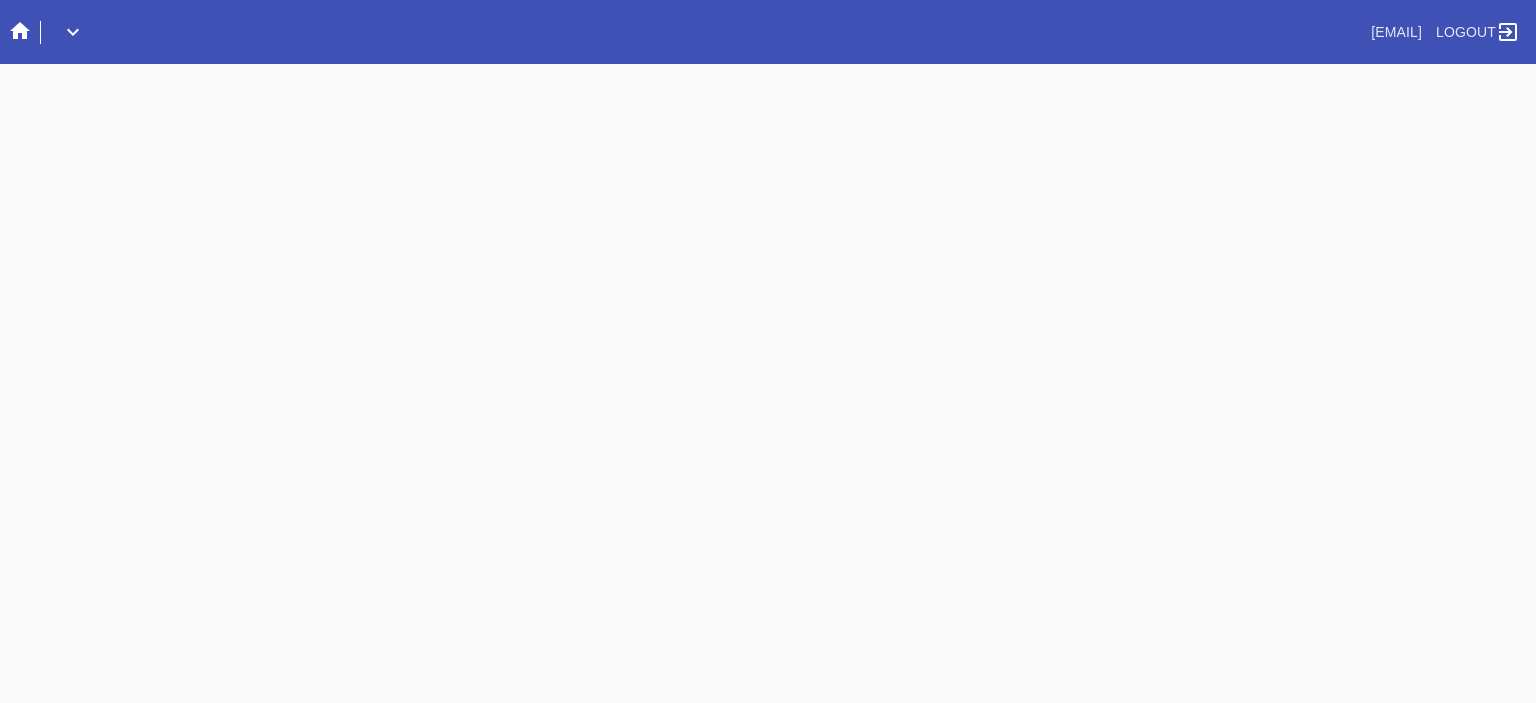 scroll, scrollTop: 0, scrollLeft: 0, axis: both 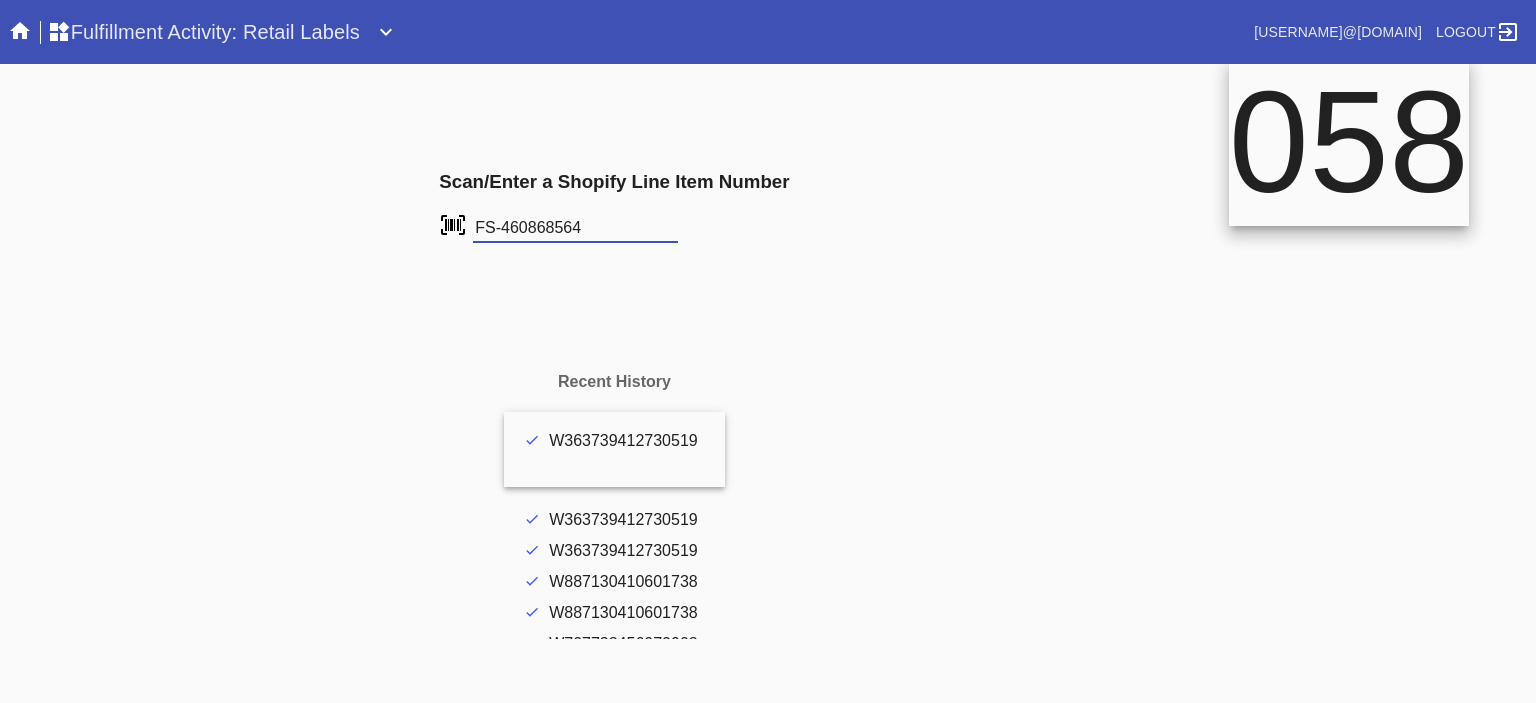 type on "FS-460868564" 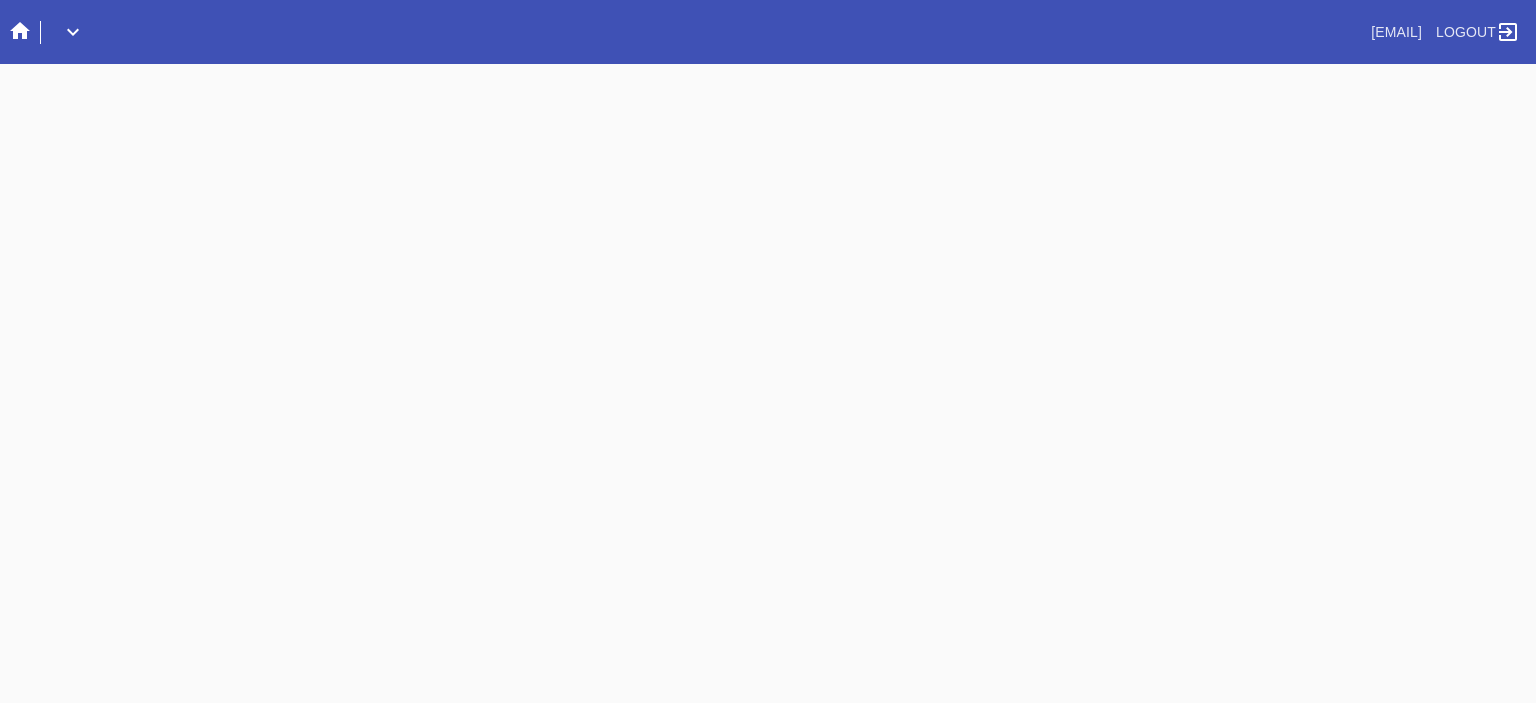 scroll, scrollTop: 0, scrollLeft: 0, axis: both 